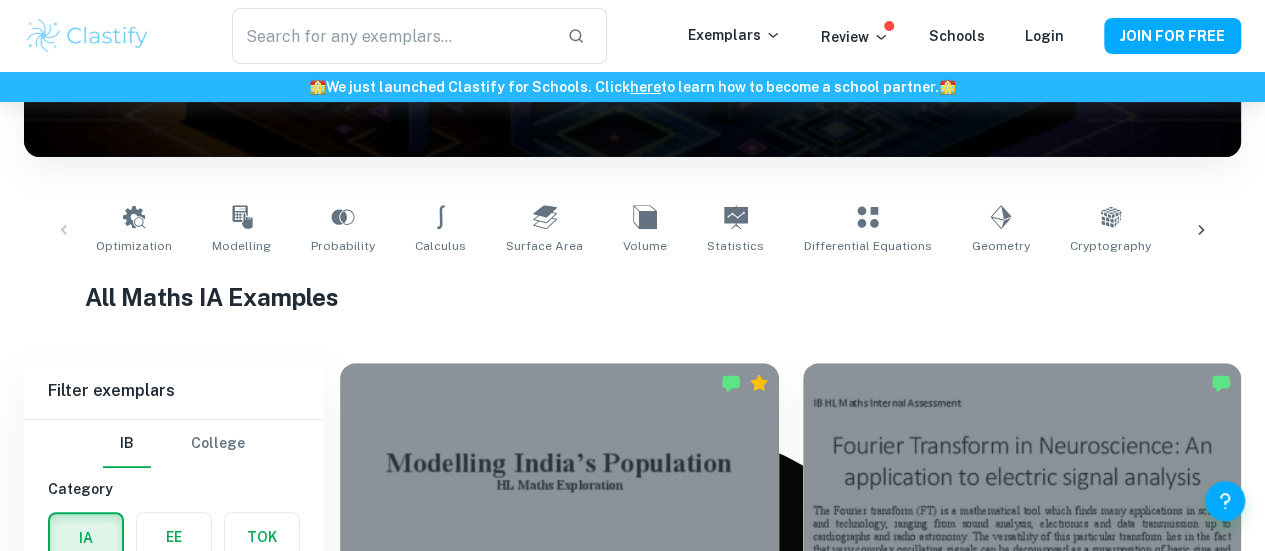 scroll, scrollTop: 311, scrollLeft: 0, axis: vertical 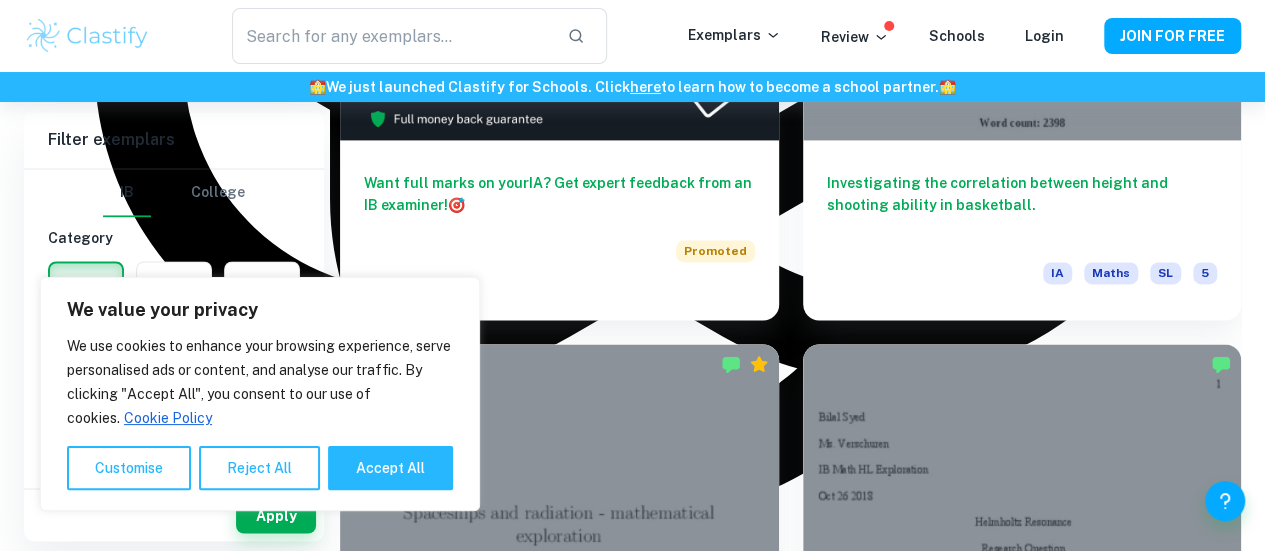 click at bounding box center (1022, 1036) 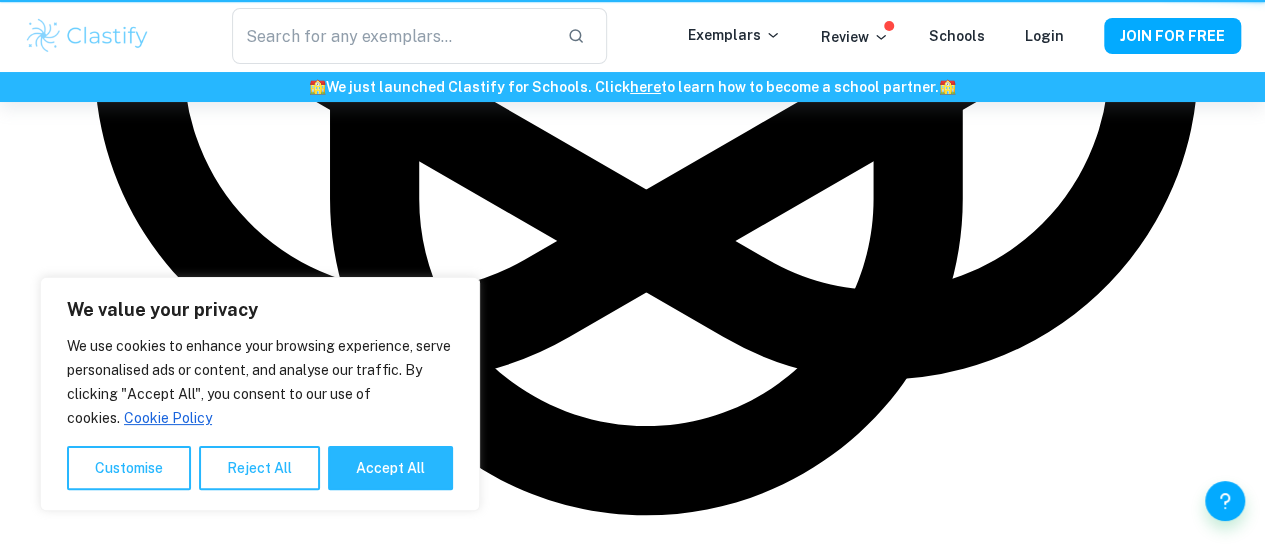 scroll, scrollTop: 0, scrollLeft: 0, axis: both 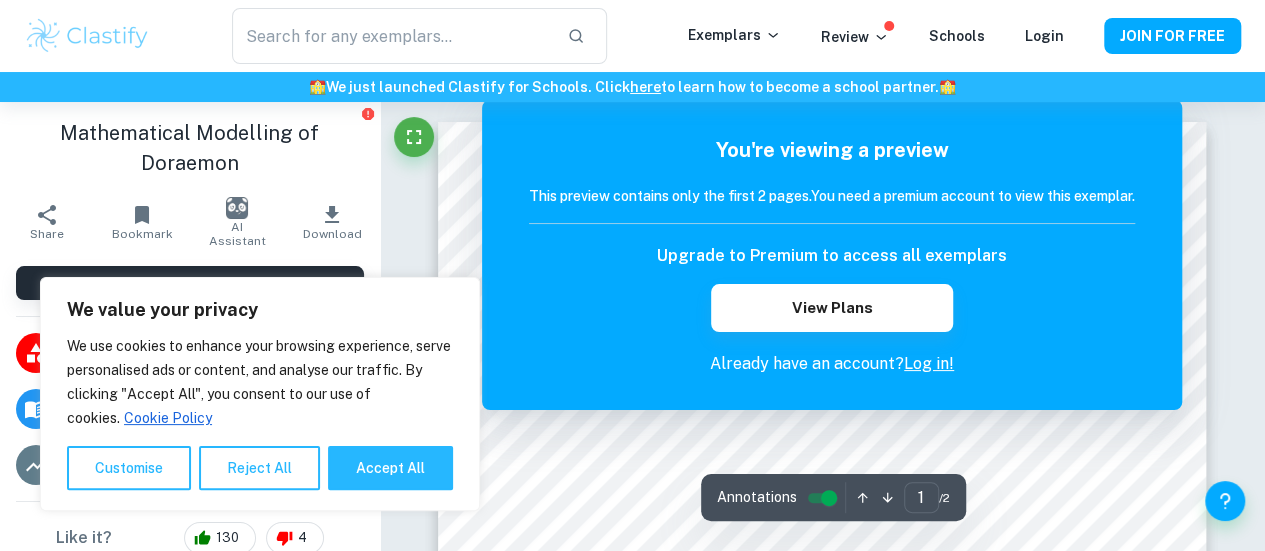 click on "Correct Criterion A The topic of the Internal assessment is stated clearly and explained in the introduction Comment The topic is clearly stated on the title page and explained in the Introduction Written by [NAME] [LAST] Correct Criterion A The introduction includes a general description of the student's approach to the topic and what area of the math curriculum the exploration focuses on Comment Achieved through the Introduction - the student states the general approach Written by [NAME] [LAST] Correct Criterion A The conclusion is a summary of the outcomes and a response to the aim of the exploration stated in the introduction Comment In the conclusion section, the outcomes are briefly summarized, and the answers to the aims stated at the beginning are provided Written by [NAME] [LAST] Correct Criterion A The conclusion is a summary of the outcomes and a response to the aim of the exploration stated in the introduction Comment Written by [NAME] [LAST] Correct Criterion A Comment Written by [NAME] [LAST] [NAME]" at bounding box center (823, 1272) 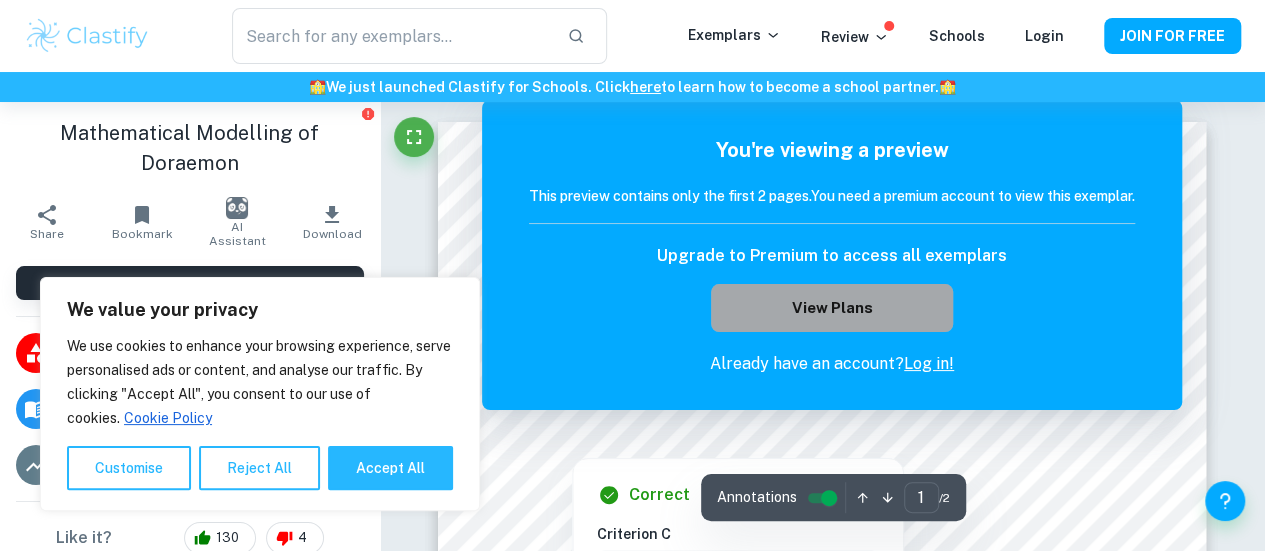 click on "View Plans" at bounding box center (832, 308) 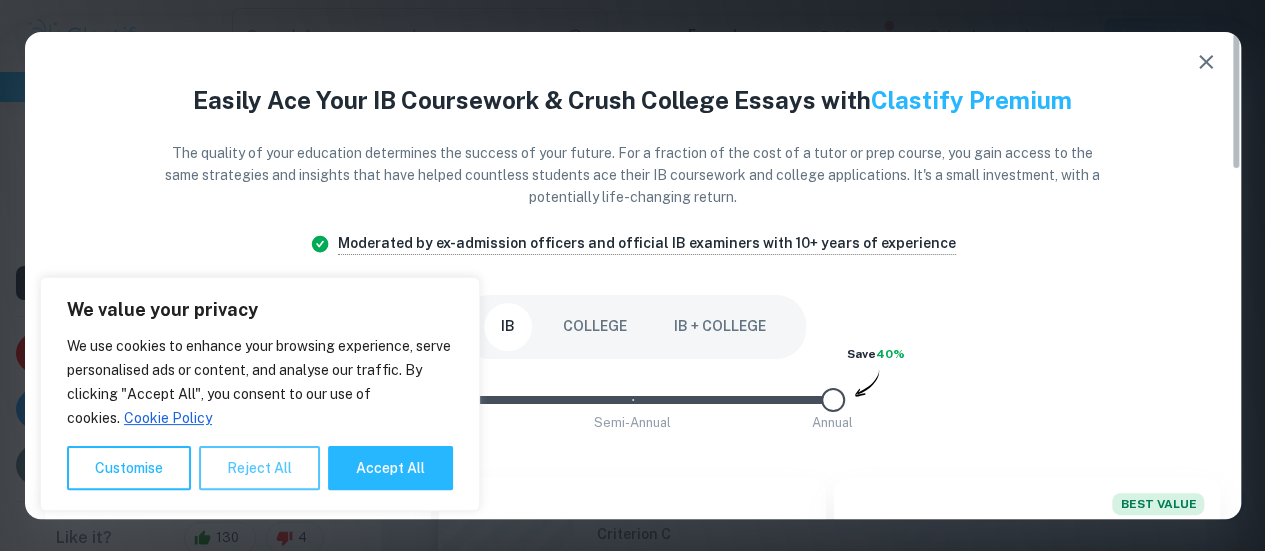 click on "Reject All" at bounding box center [259, 468] 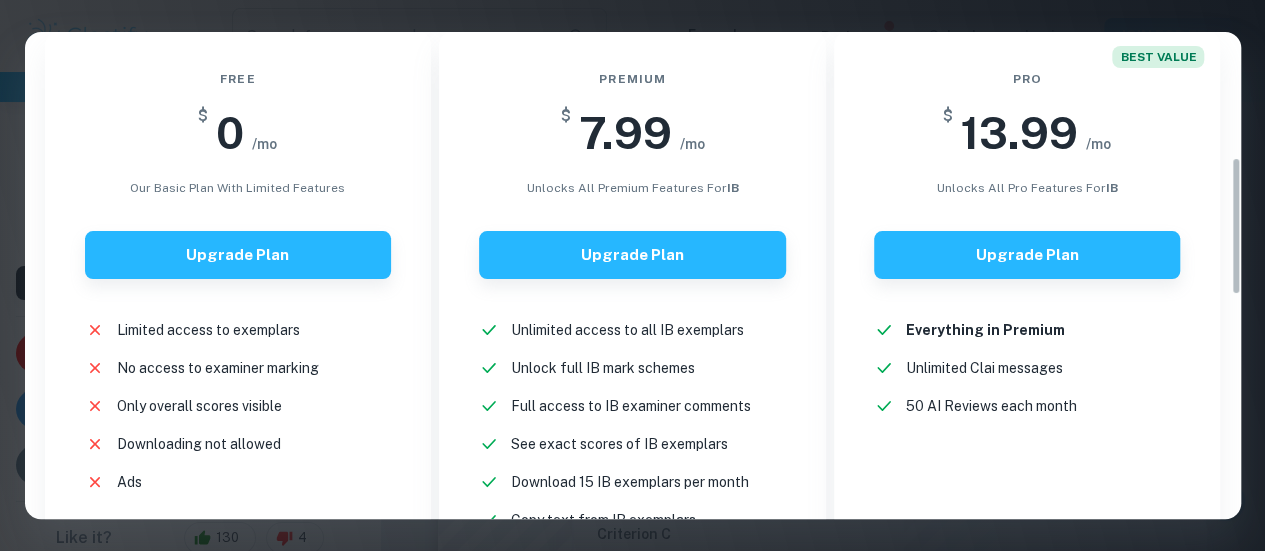 scroll, scrollTop: 458, scrollLeft: 0, axis: vertical 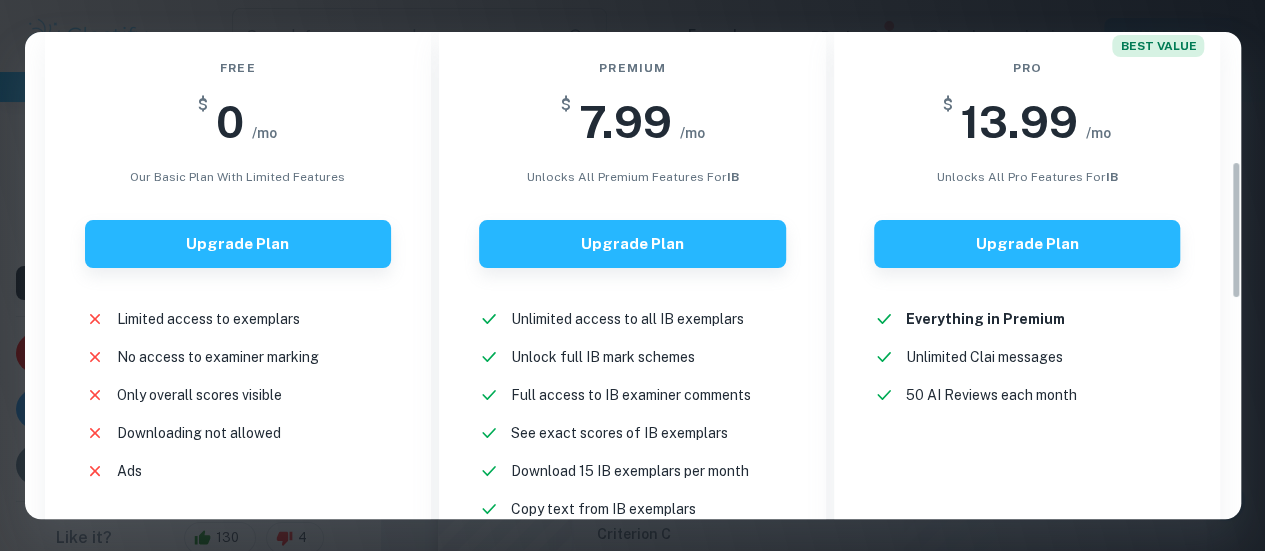 drag, startPoint x: 1237, startPoint y: 134, endPoint x: 1232, endPoint y: 264, distance: 130.09612 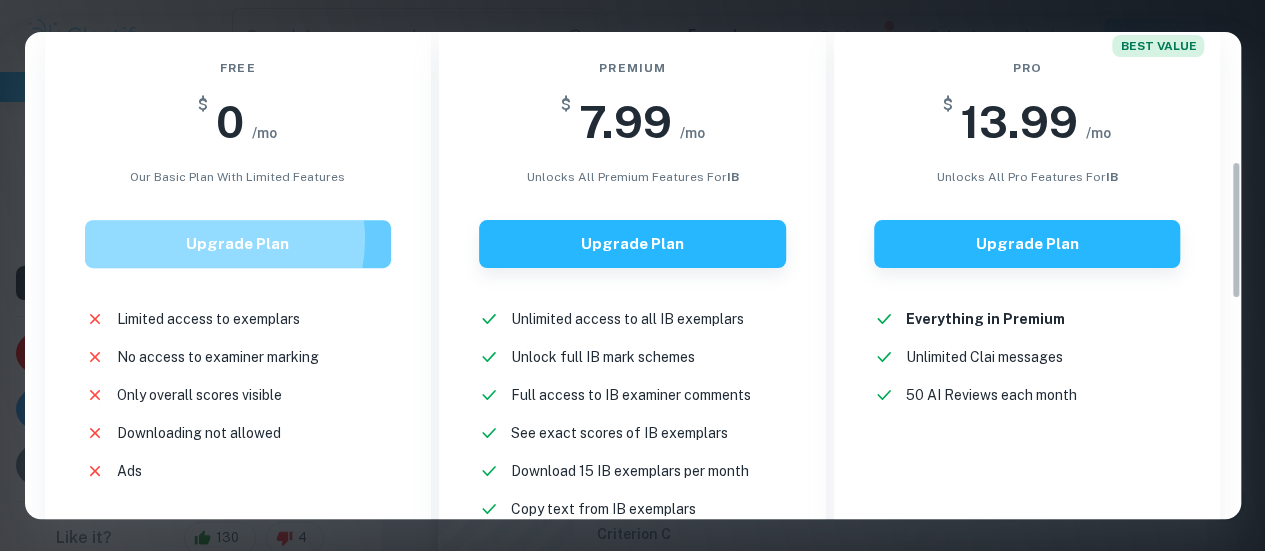 click on "Upgrade Plan" at bounding box center (238, 244) 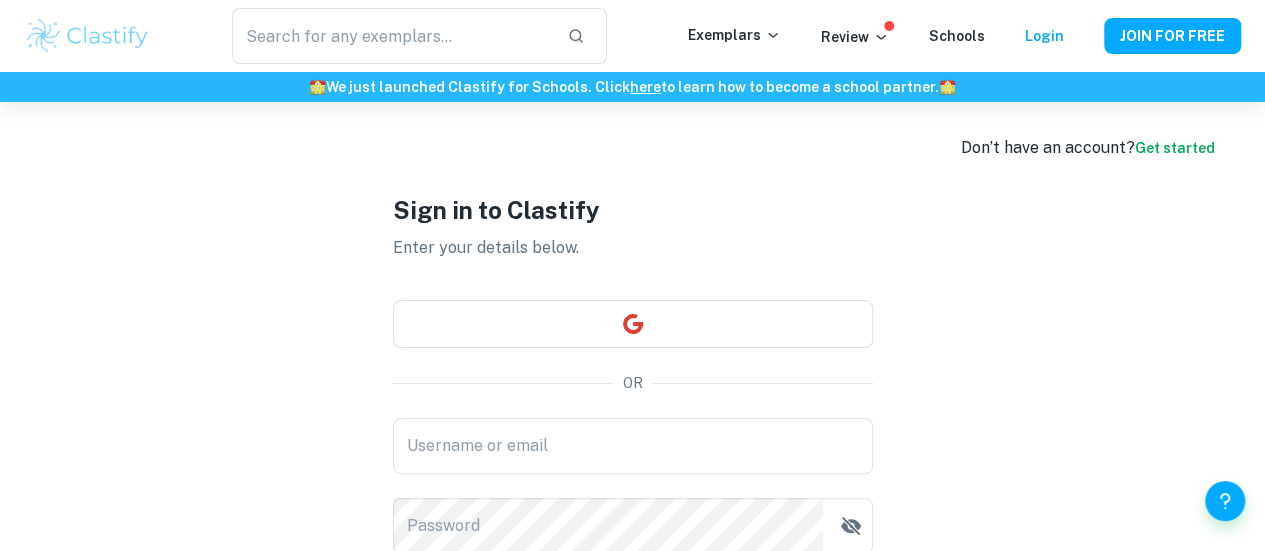 scroll, scrollTop: 0, scrollLeft: 0, axis: both 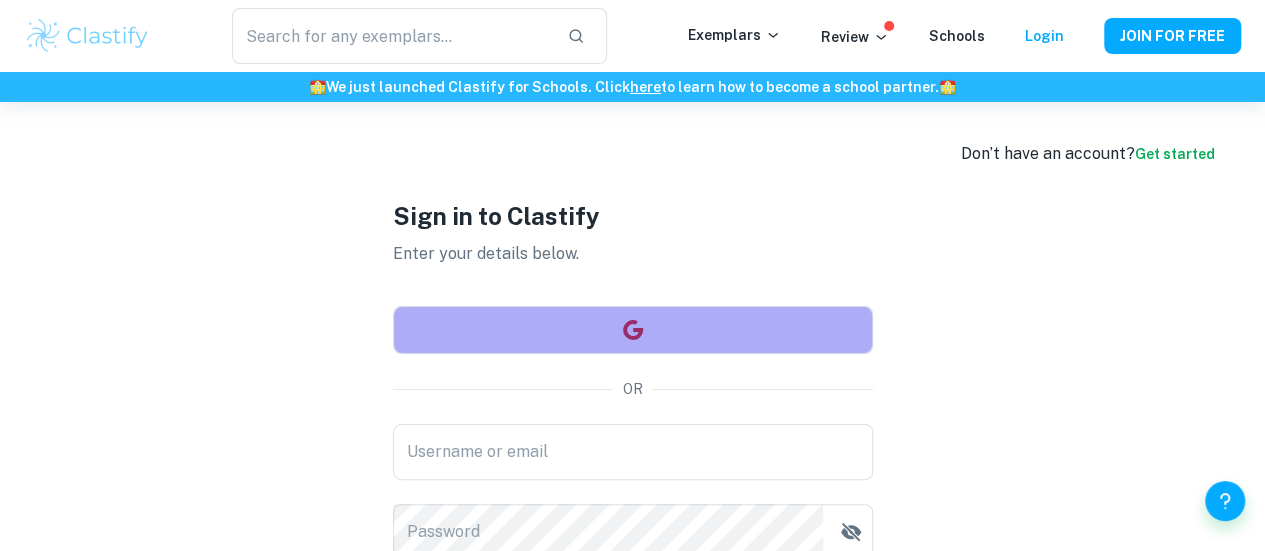 click 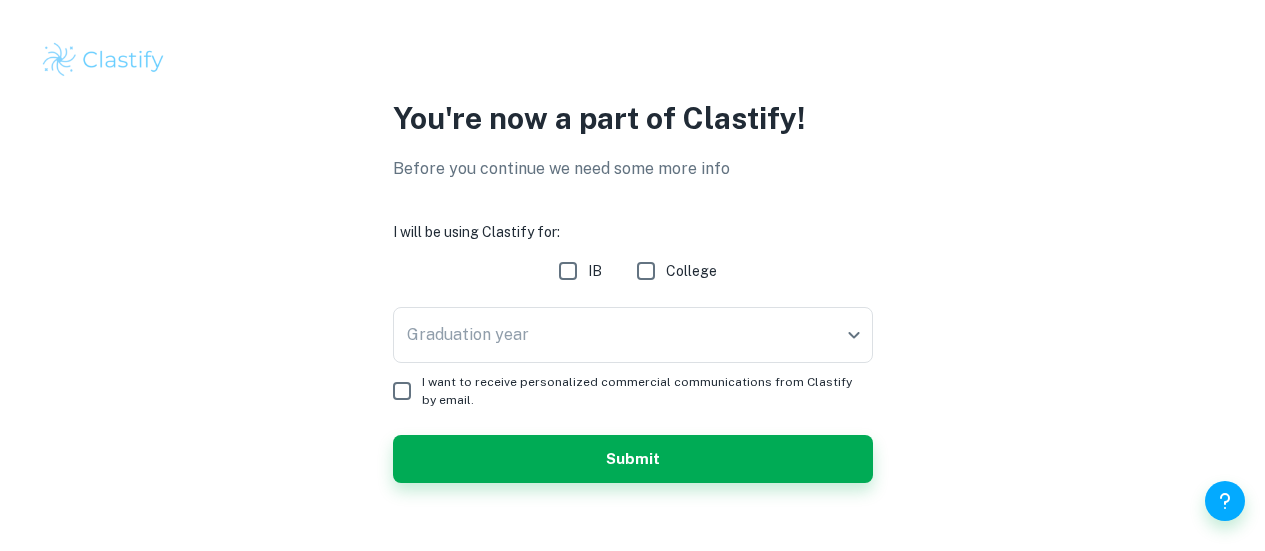 scroll, scrollTop: 0, scrollLeft: 0, axis: both 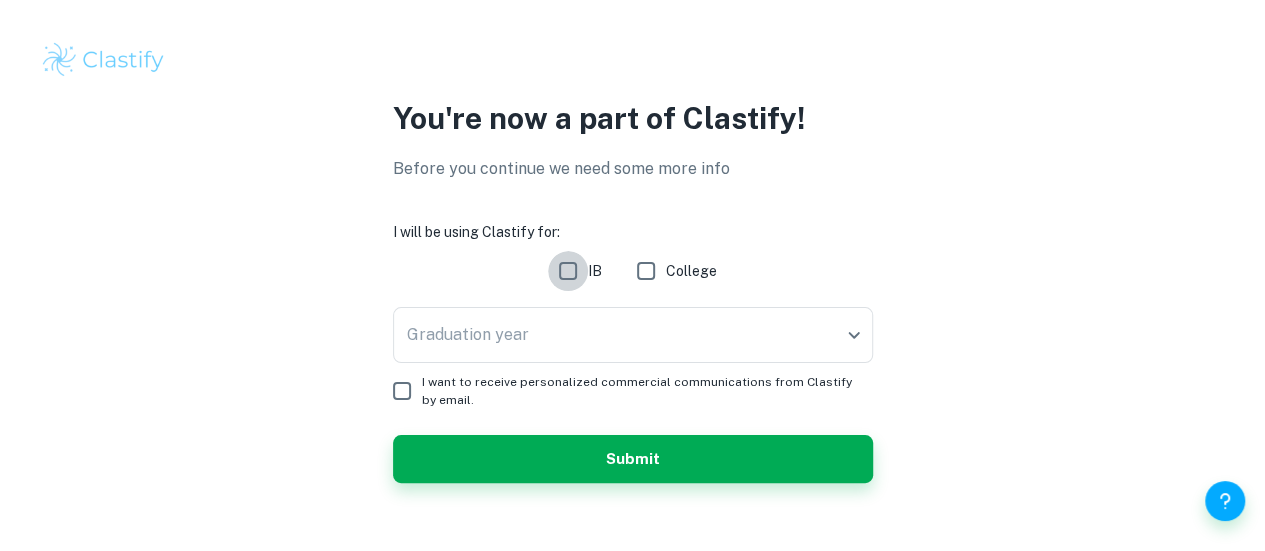 click on "IB" at bounding box center (568, 271) 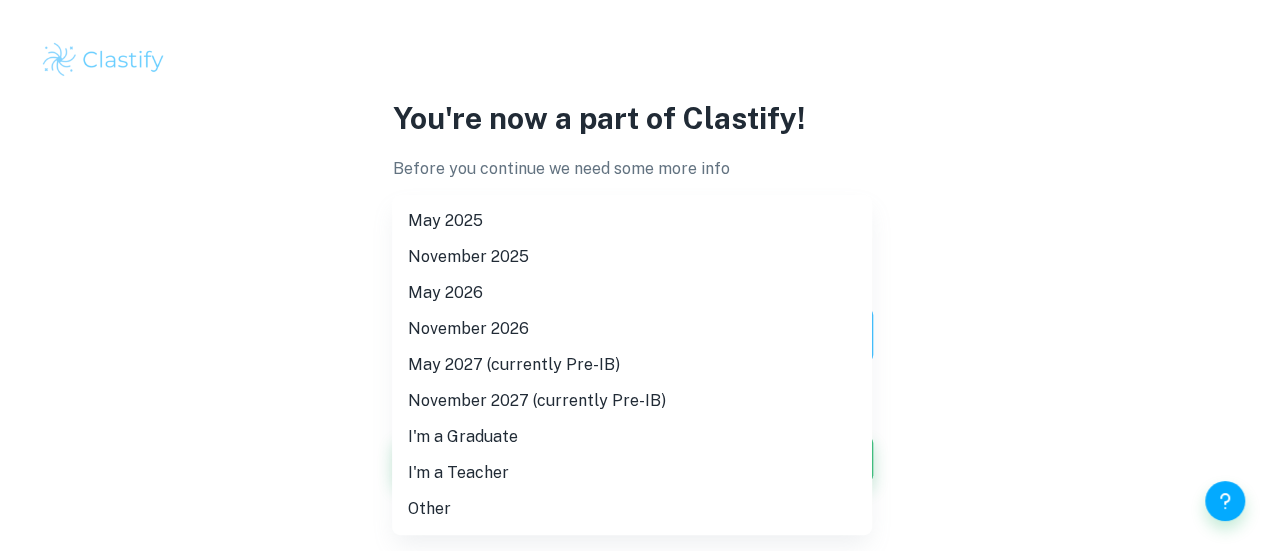 click on "We value your privacy We use cookies to enhance your browsing experience, serve personalised ads or content, and analyse our traffic. By clicking "Accept All", you consent to our use of cookies.   Cookie Policy Customise   Reject All   Accept All   Customise Consent Preferences   We use cookies to help you navigate efficiently and perform certain functions. You will find detailed information about all cookies under each consent category below. The cookies that are categorised as "Necessary" are stored on your browser as they are essential for enabling the basic functionalities of the site. ...  Show more For more information on how Google's third-party cookies operate and handle your data, see:   Google Privacy Policy Necessary Always Active Necessary cookies are required to enable the basic features of this site, such as providing secure log-in or adjusting your consent preferences. These cookies do not store any personally identifiable data. Functional Analytics Performance Advertisement Uncategorised" at bounding box center (632, 275) 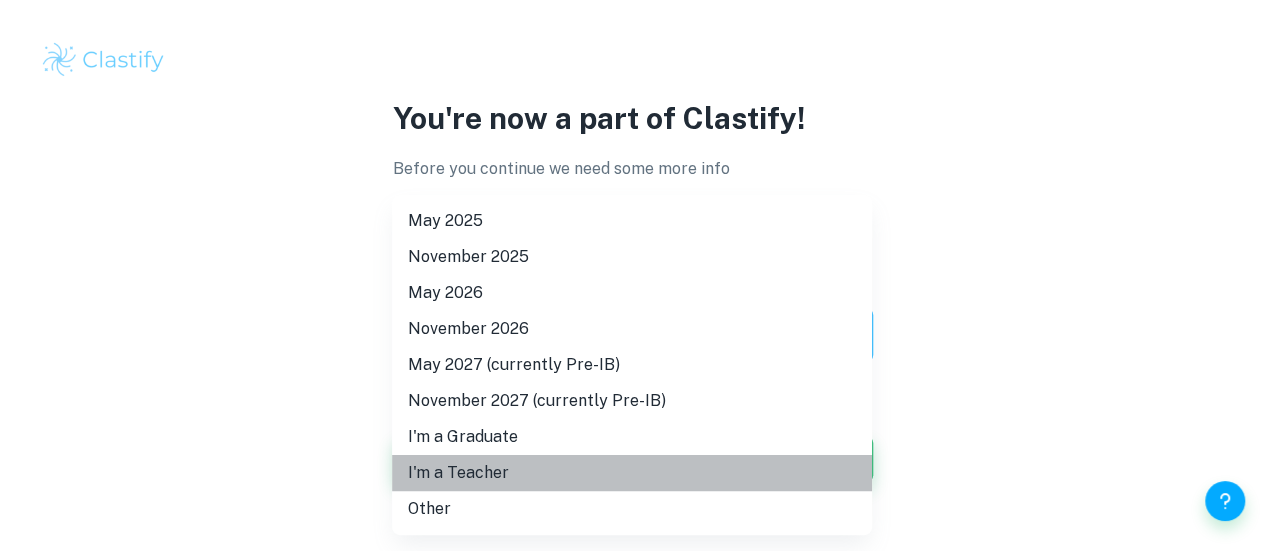 click on "I'm a Teacher" at bounding box center (632, 473) 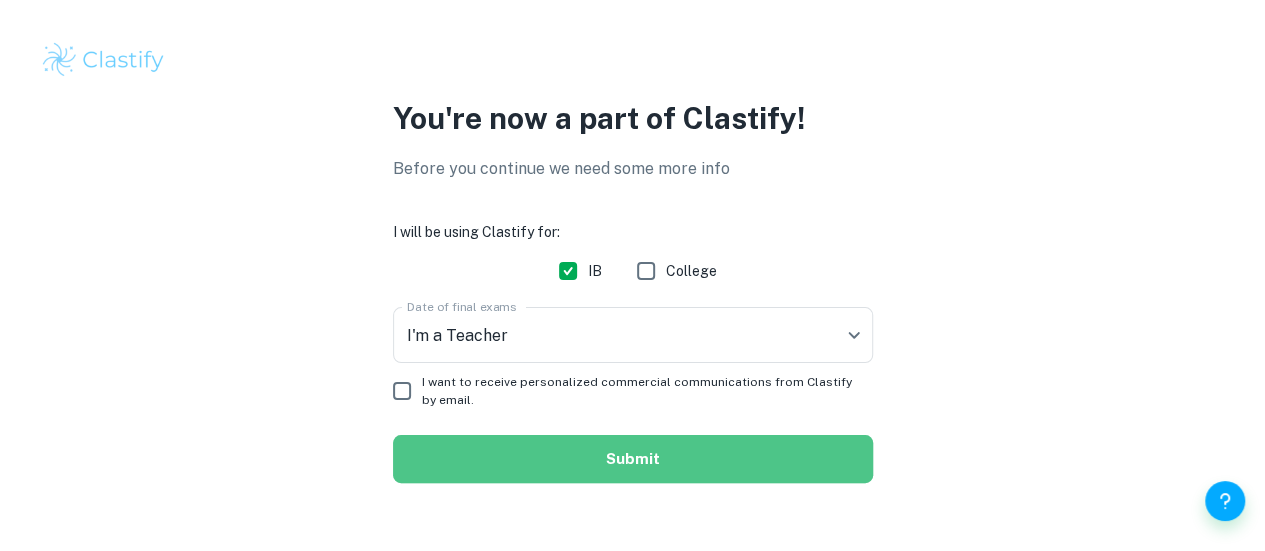 click on "Submit" at bounding box center [633, 459] 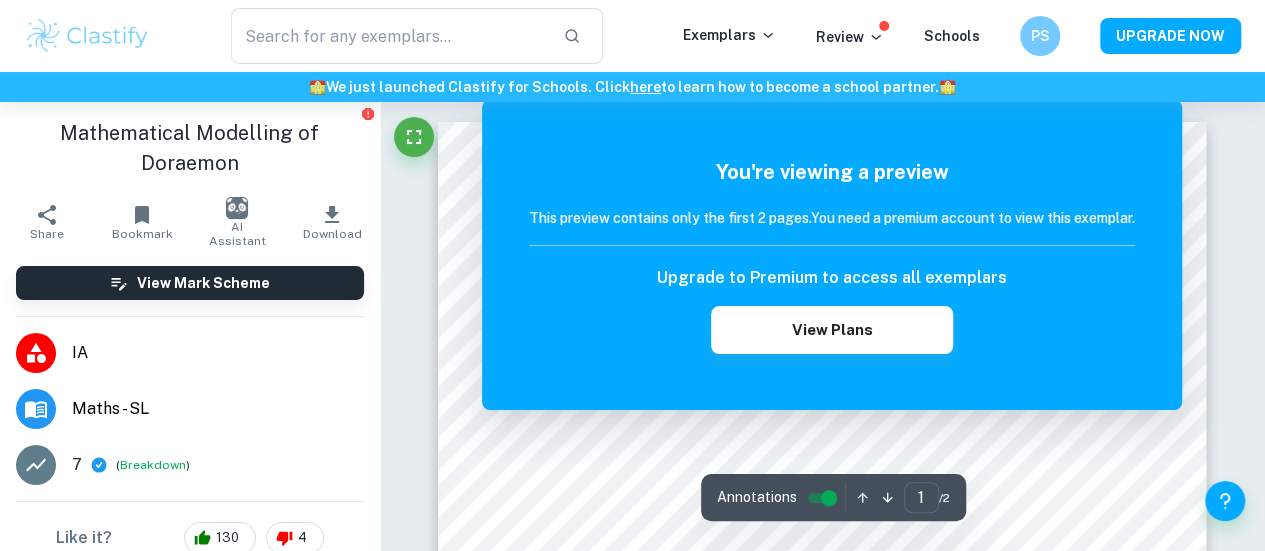 click 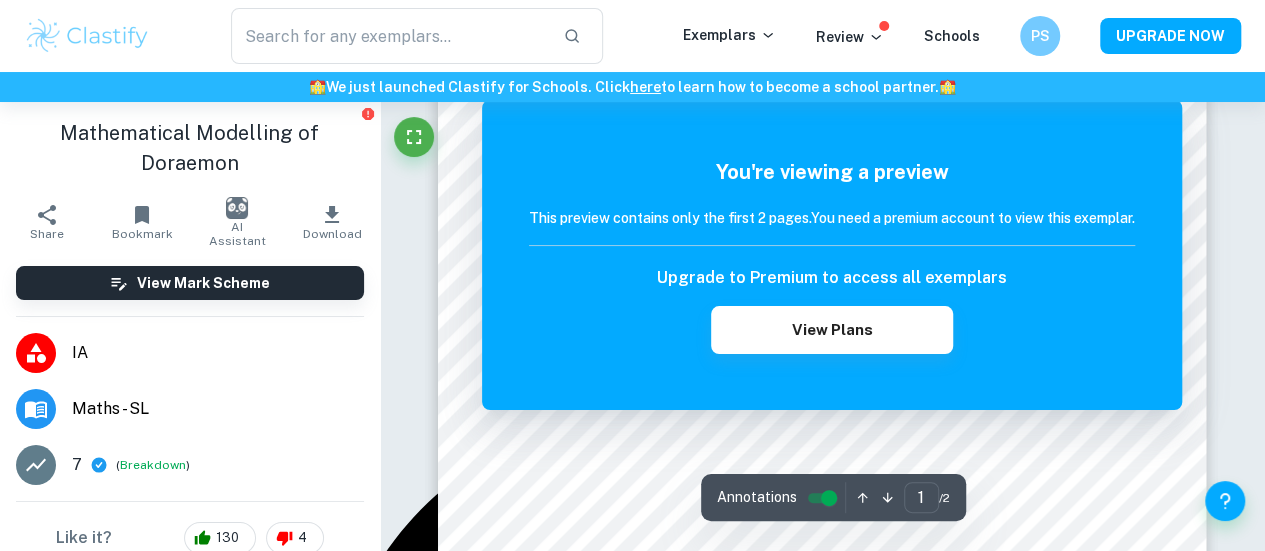 scroll, scrollTop: 0, scrollLeft: 0, axis: both 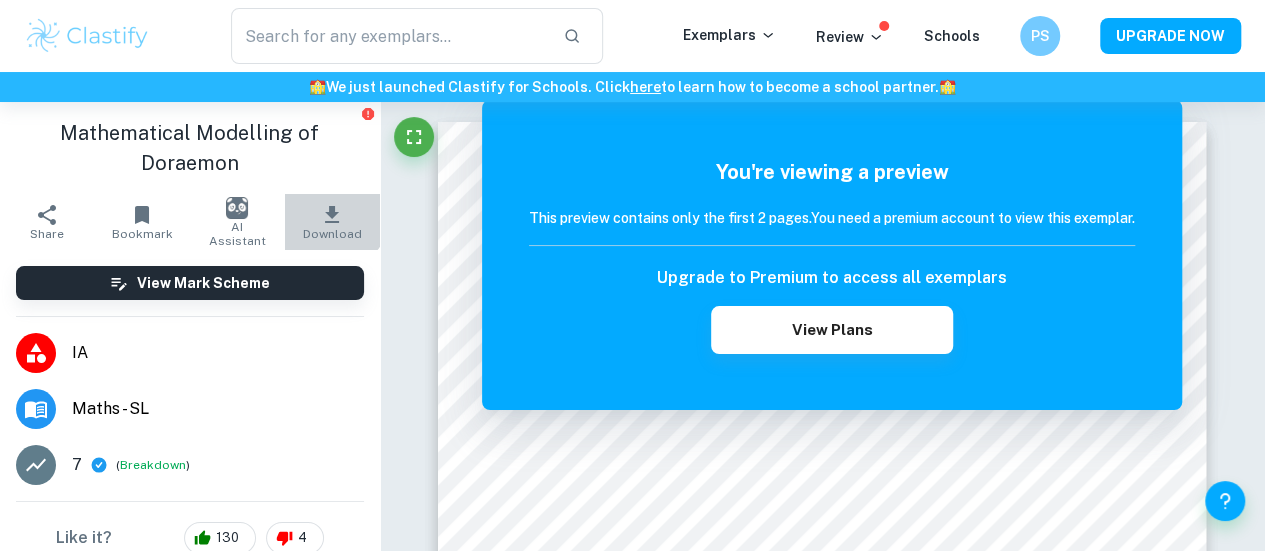 click 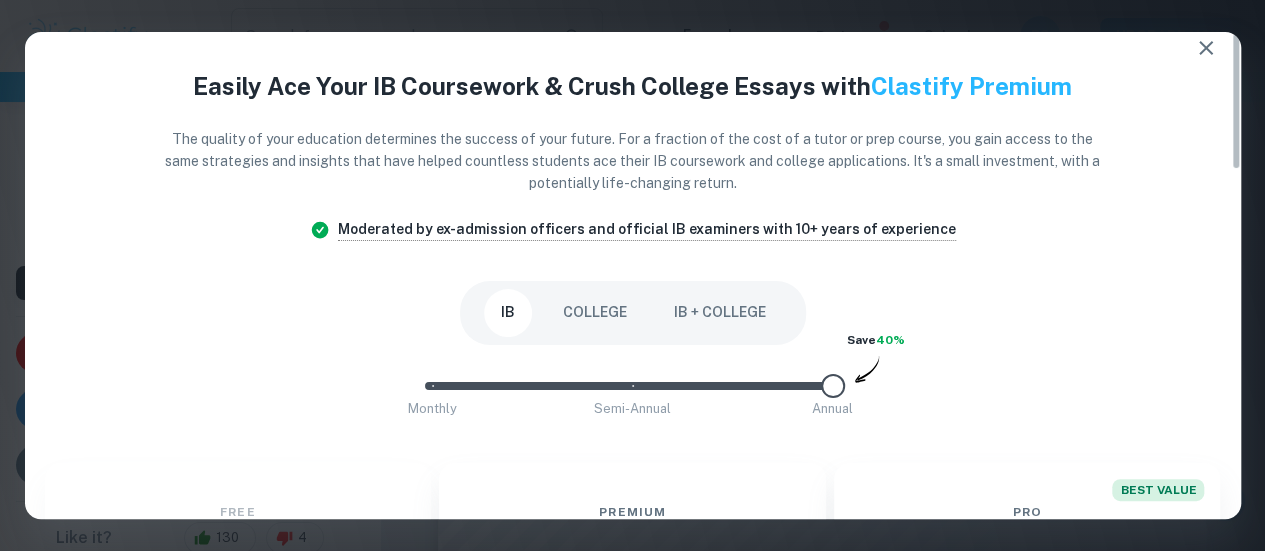 scroll, scrollTop: 0, scrollLeft: 0, axis: both 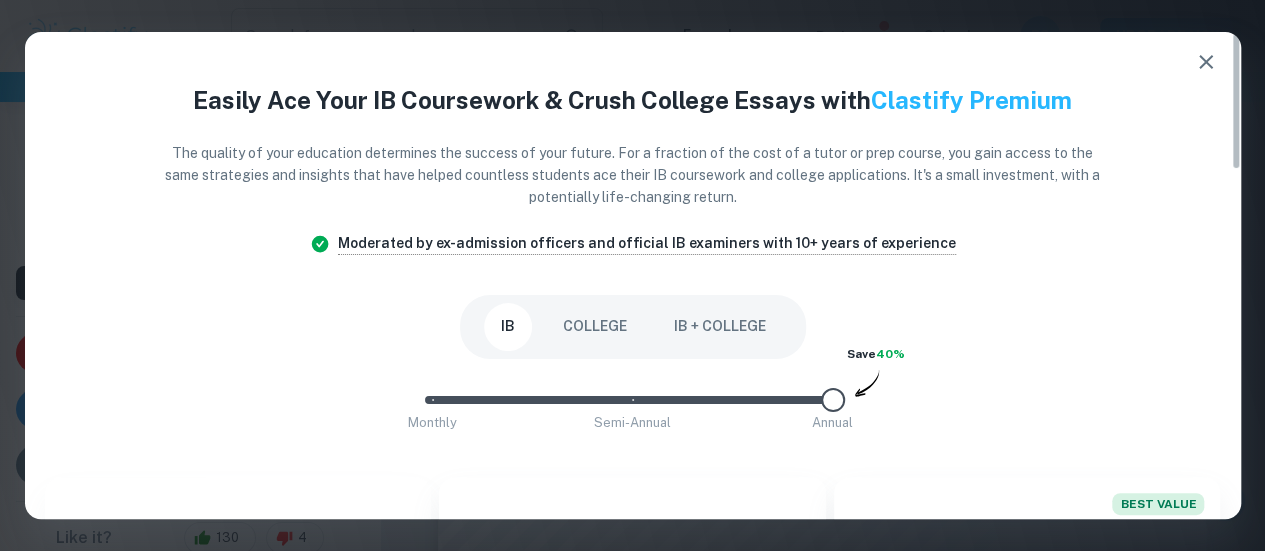 drag, startPoint x: 1231, startPoint y: 103, endPoint x: 1236, endPoint y: 63, distance: 40.311287 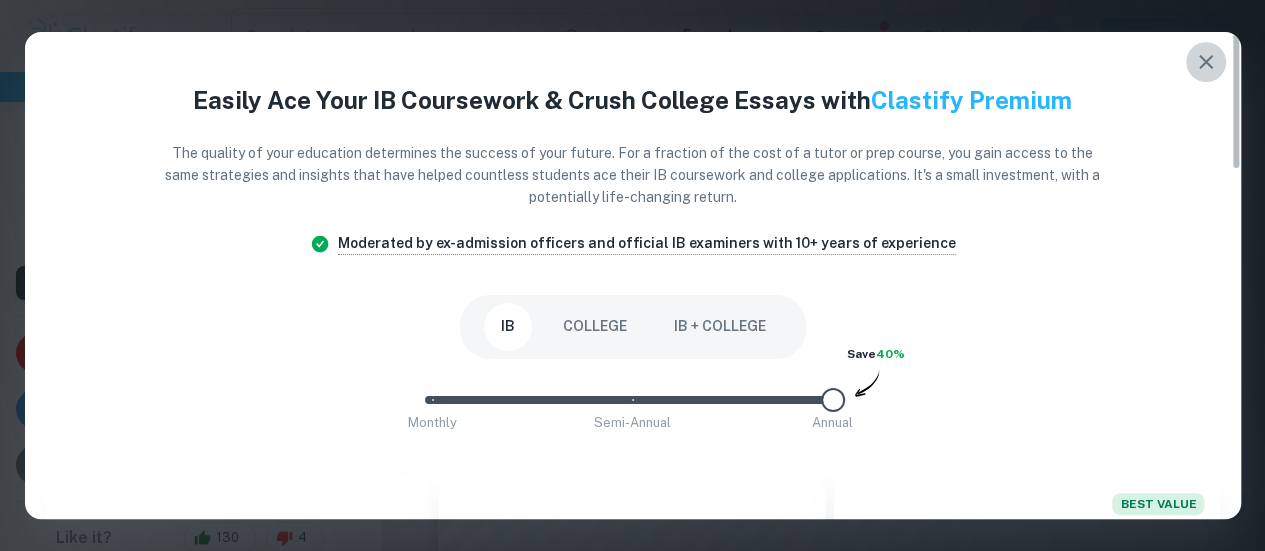 click 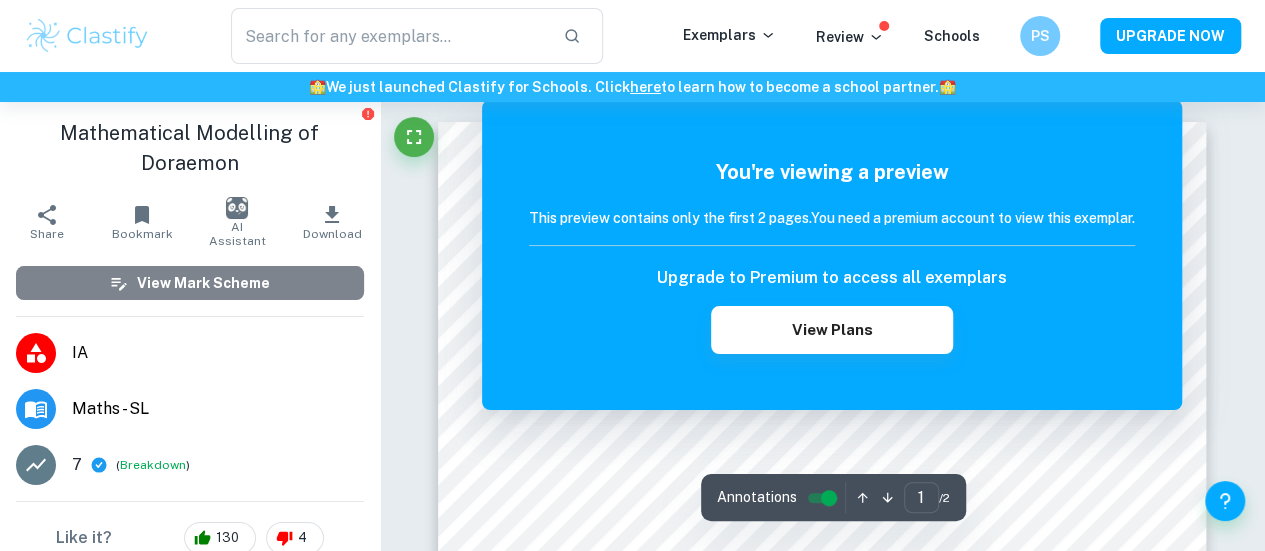 click on "View Mark Scheme" at bounding box center [203, 283] 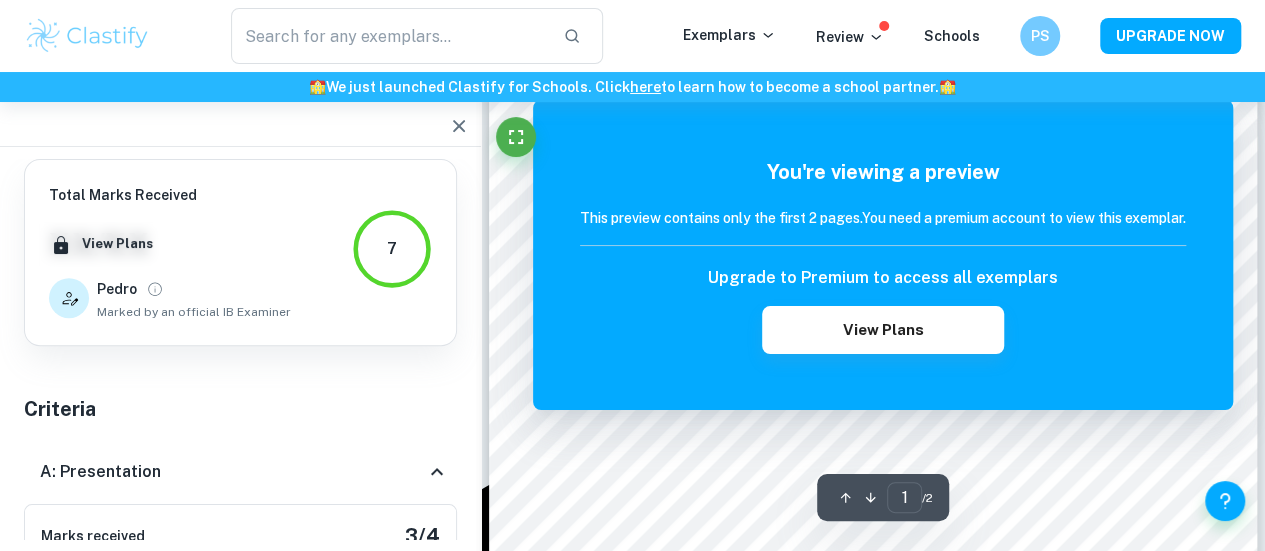 scroll, scrollTop: 333, scrollLeft: 0, axis: vertical 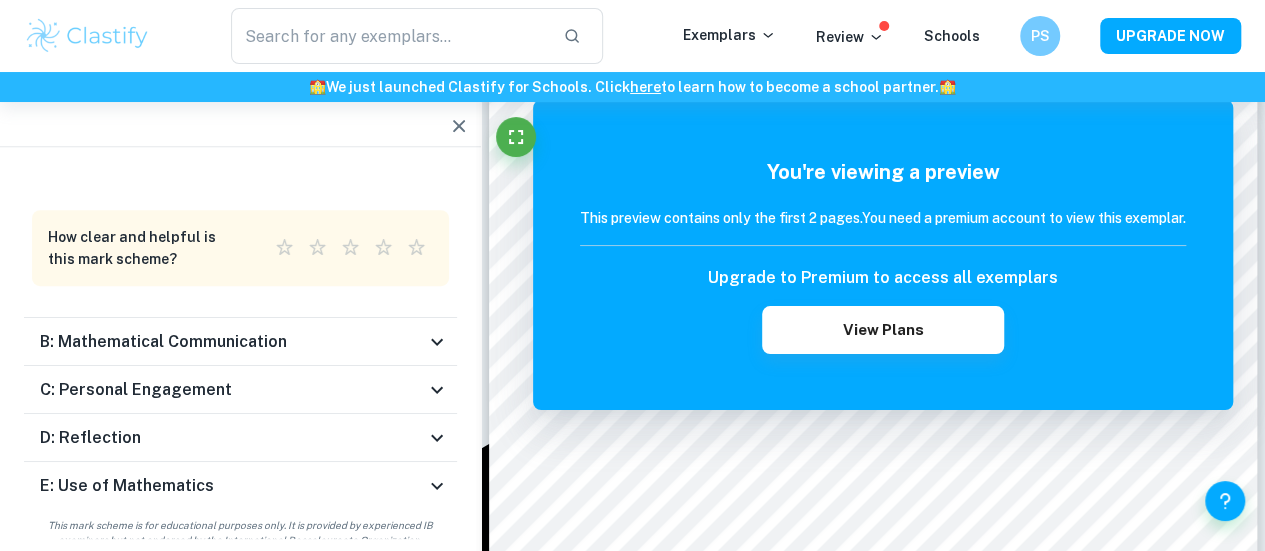 click on "Total Marks Received XX / XX View Plans   Pedro Marked by an official IB Examiner 7 Criteria A: Presentation Marks received 3 / 4 The work is divided into sections: introduction, body, and conclusion. The body of the work is further subdivided so that phases of the exploration are clearly indicated. The topic of the Internal assessment is stated clearly and explained in the introduction Why is it correct? The topic is clearly stated on the title page and explained in the Introduction Highlights:   Aim Ask Clai The introduction includes a general description of the student's approach to the topic and what area of the math curriculum the exploration focuses on Why is it correct? Achieved through the Introduction - the student states the general approach Highlights:   I would be ab... Ask Clai The conclusion is a summary of the outcomes and a response to the aim of the exploration stated in the introduction Why is it correct? Highlights:   This investig... From the find... Given that 1L... Ask Clai Highlights:" at bounding box center [632, 939] 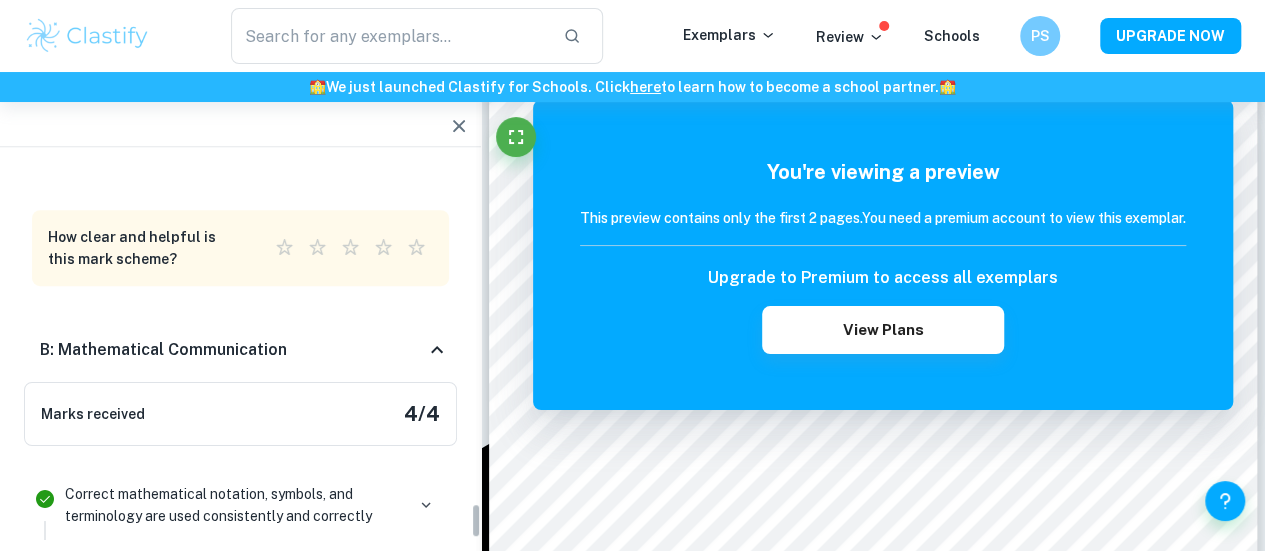 scroll, scrollTop: 4875, scrollLeft: 0, axis: vertical 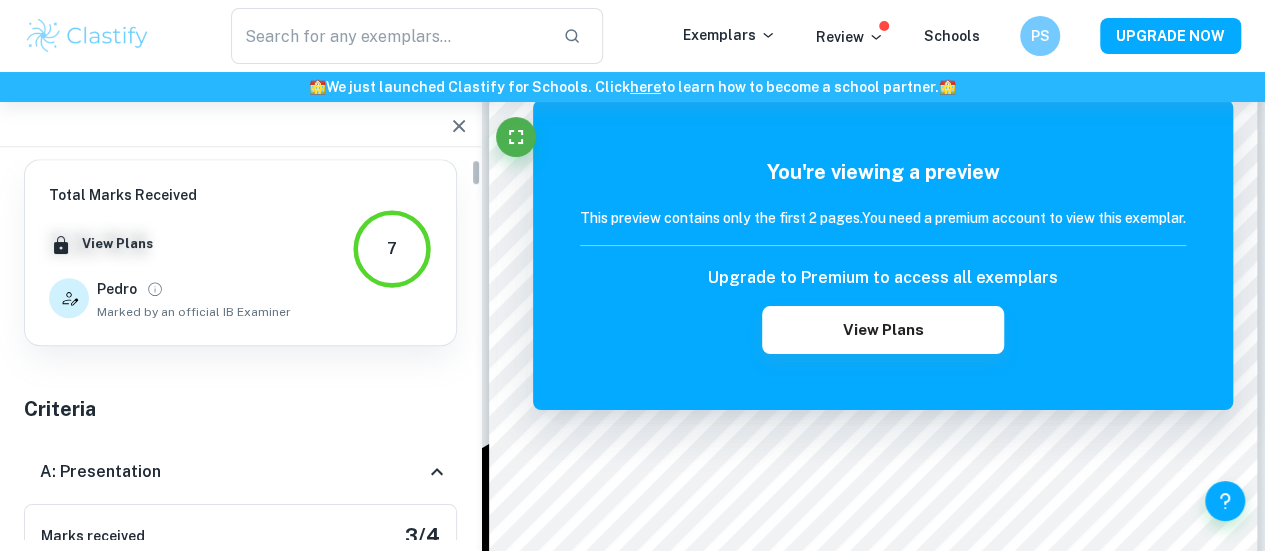 drag, startPoint x: 476, startPoint y: 524, endPoint x: 466, endPoint y: 137, distance: 387.12918 